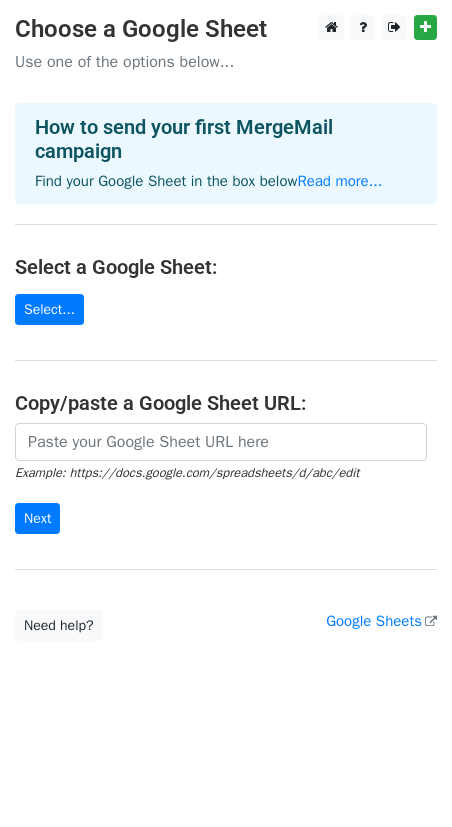 scroll, scrollTop: 0, scrollLeft: 0, axis: both 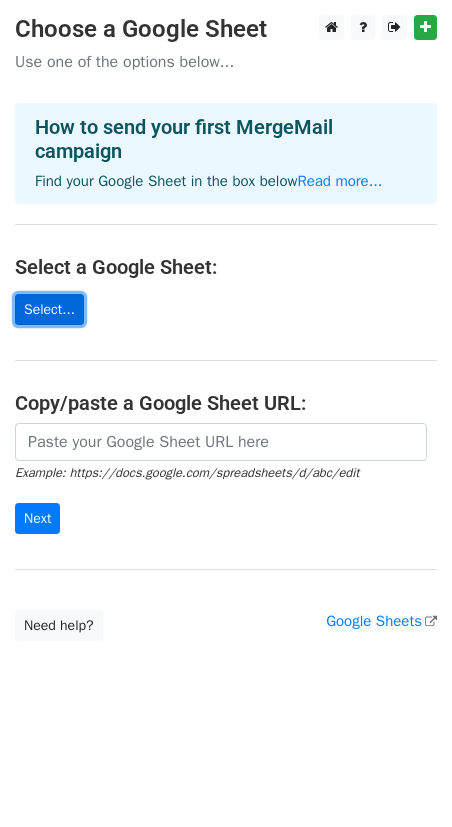 click on "Select..." at bounding box center [49, 309] 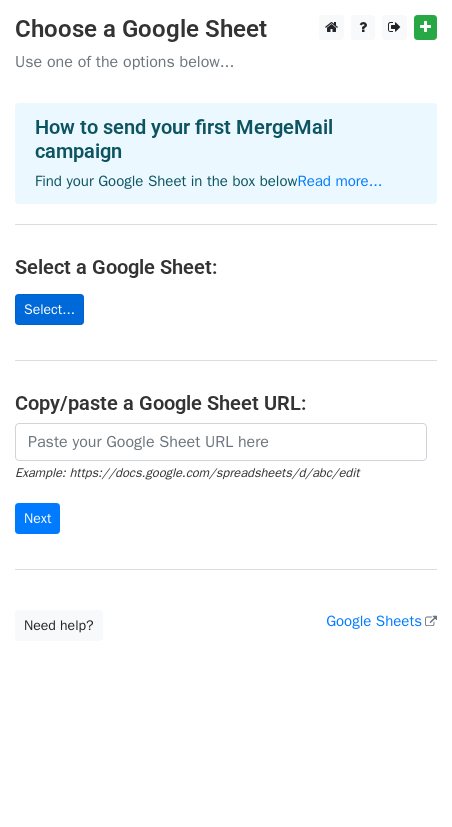 drag, startPoint x: 42, startPoint y: 285, endPoint x: 35, endPoint y: 296, distance: 13.038404 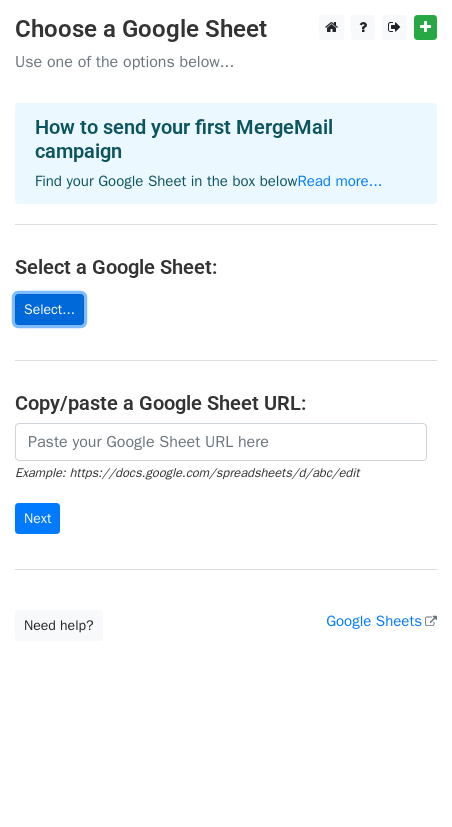 click on "Select..." at bounding box center [49, 309] 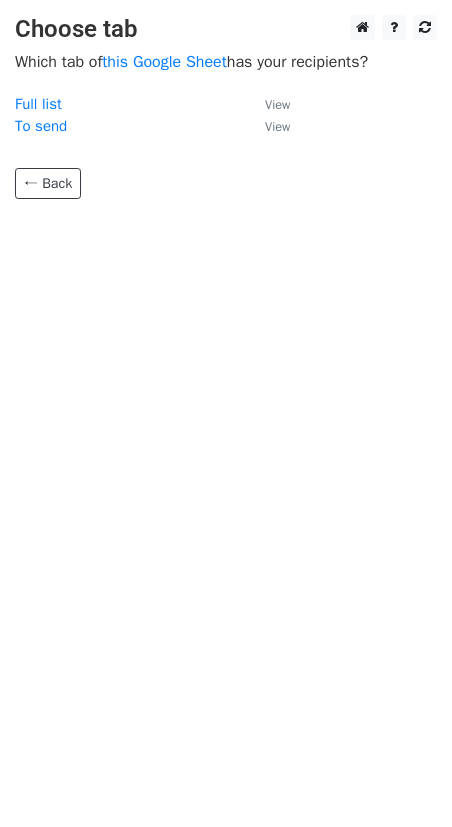 scroll, scrollTop: 0, scrollLeft: 0, axis: both 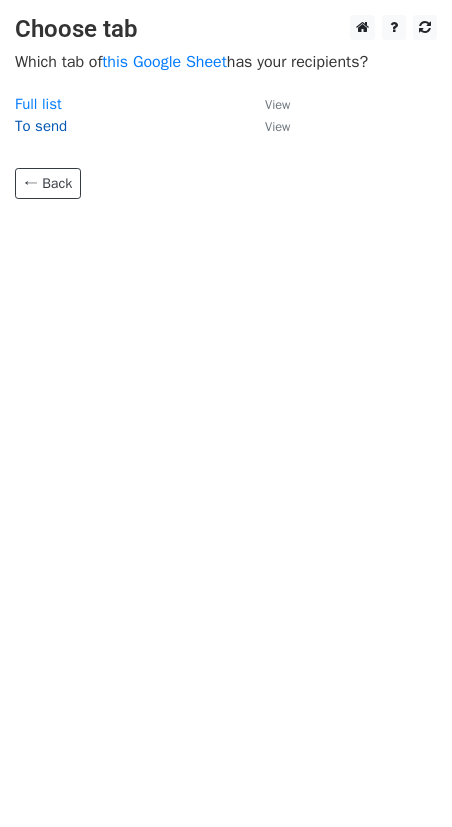 click on "To send" at bounding box center (41, 126) 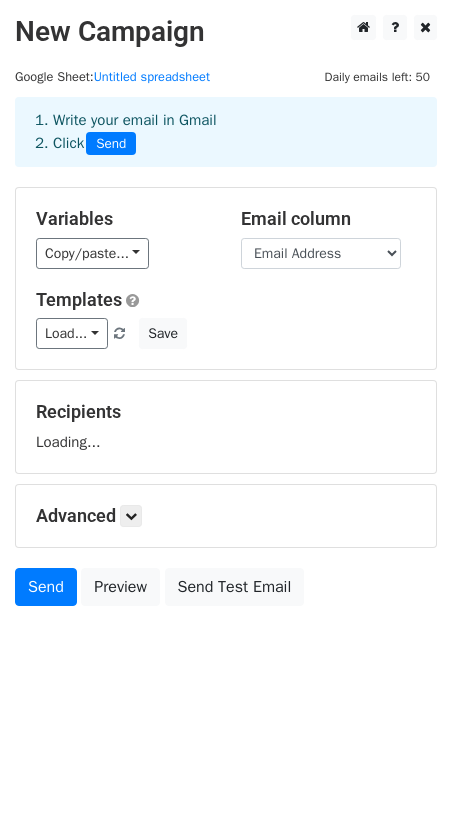 scroll, scrollTop: 0, scrollLeft: 0, axis: both 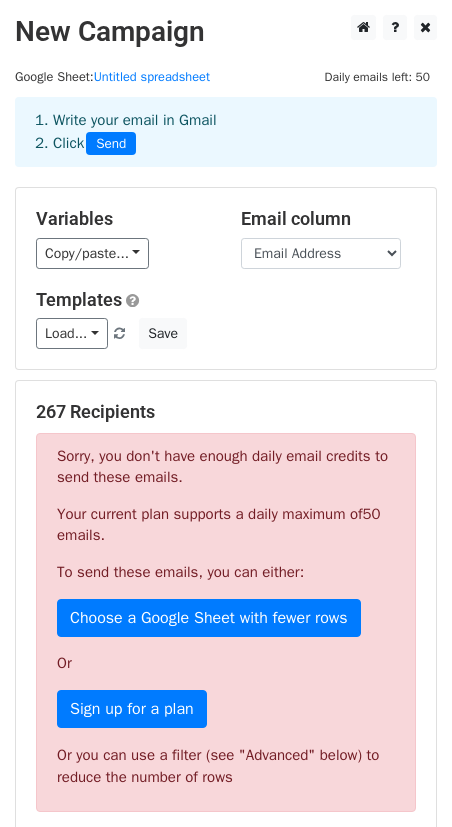 click on "New Campaign
Daily emails left: 50
Google Sheet:
Untitled spreadsheet
1. Write your email in Gmail
2. Click
Send
Variables
Copy/paste...
{{Id}}
{{Full Name}}
{{Company Name}}
{{Job Title}}
{{Email Address}}
{{Phone Number}}
{{Person Source}}
Email column
Id
Full Name
Company Name
Job Title
Email Address
Phone Number
Person Source
Templates
Load...
No templates saved
Save
267 Recipients
Sorry, you don't have enough daily email credits to send these emails.
Your current plan supports a daily maximum of  50 emails .
To send these emails, you can either:
Choose a Google Sheet with fewer rows
Or
Sign up for a plan
Or you can use a filter (see "Advanced" below) to reduce the number of rows
schristner@gmail.com
pbaldeb@amazon.com" at bounding box center (226, 551) 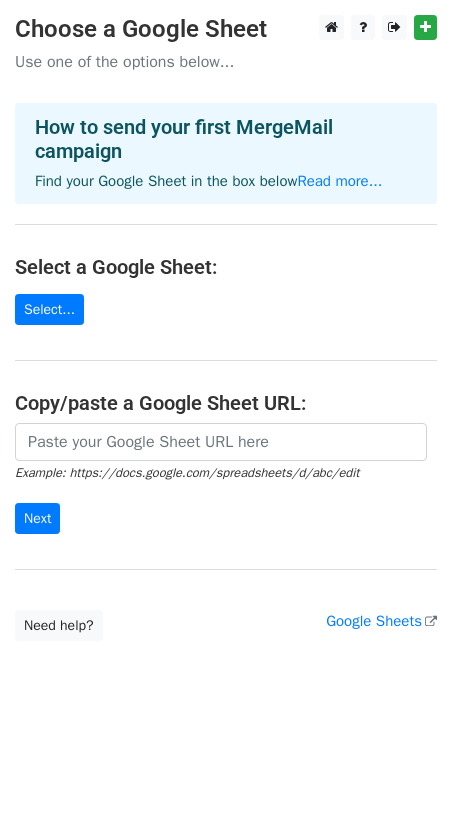 scroll, scrollTop: 0, scrollLeft: 0, axis: both 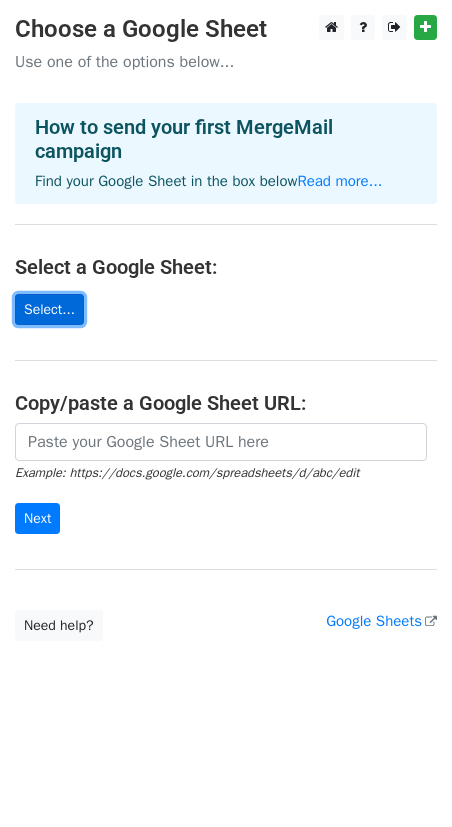 click on "Select..." at bounding box center [49, 309] 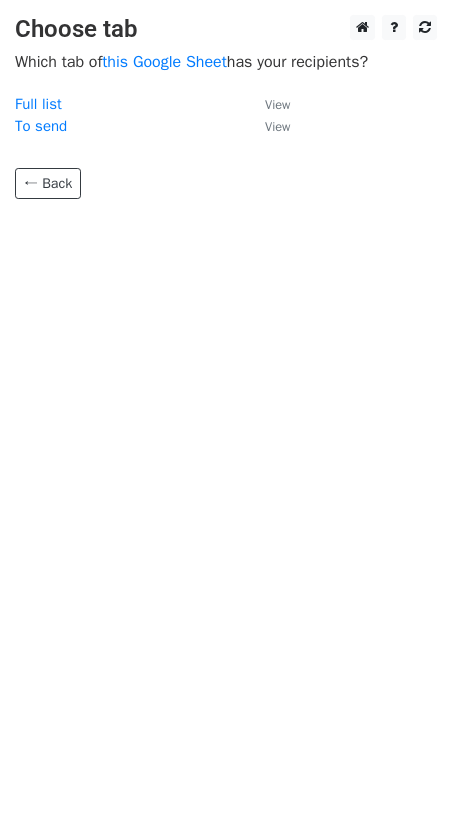 scroll, scrollTop: 0, scrollLeft: 0, axis: both 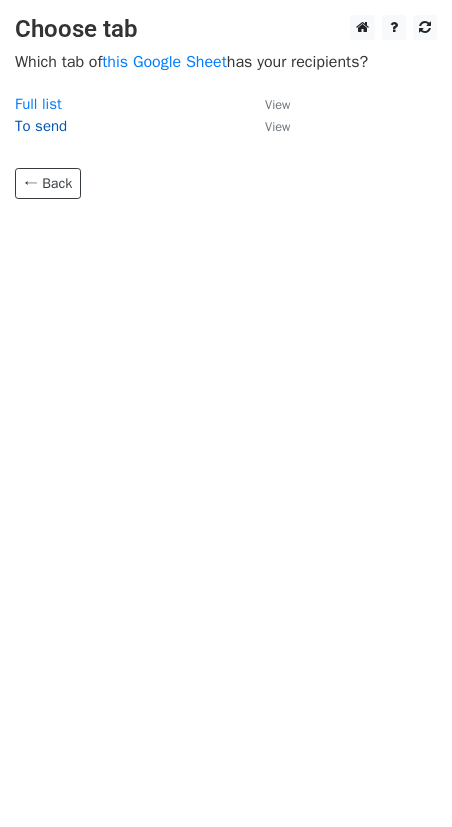 click on "To send" at bounding box center [41, 126] 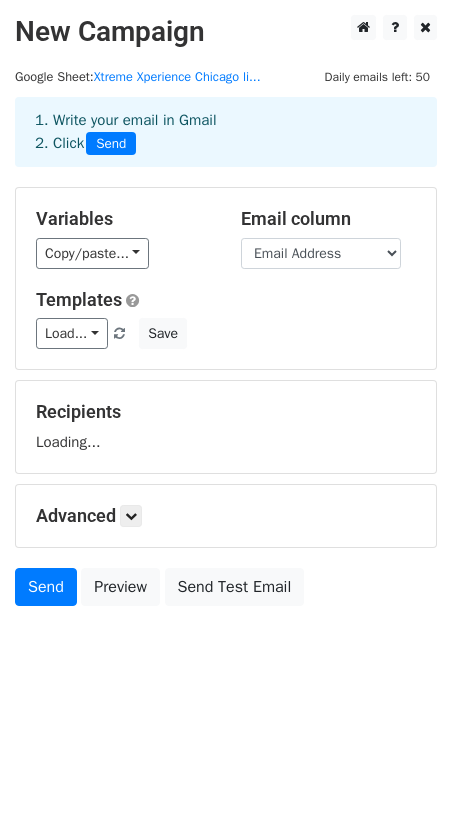 scroll, scrollTop: 0, scrollLeft: 0, axis: both 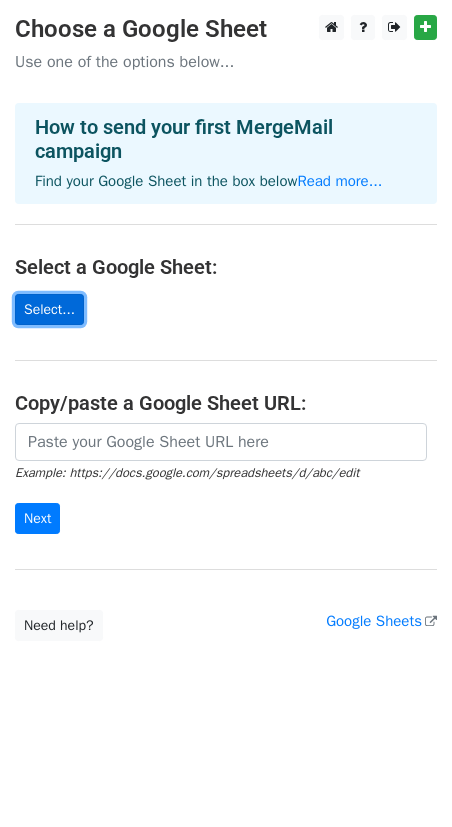 click on "Select..." at bounding box center (49, 309) 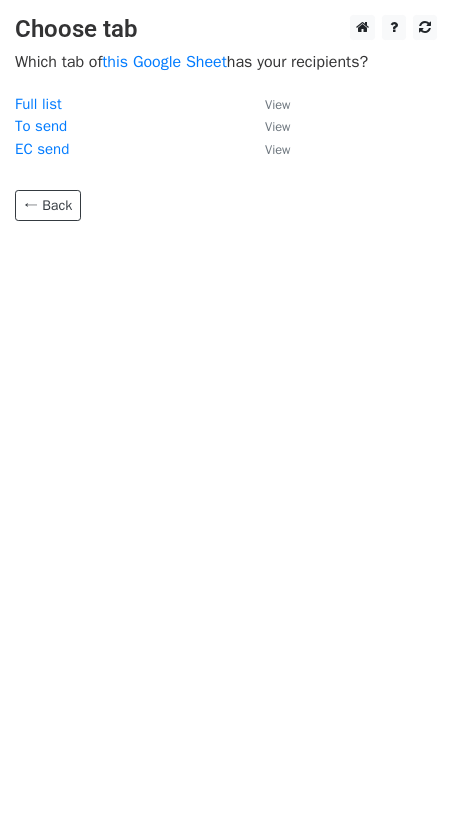 scroll, scrollTop: 0, scrollLeft: 0, axis: both 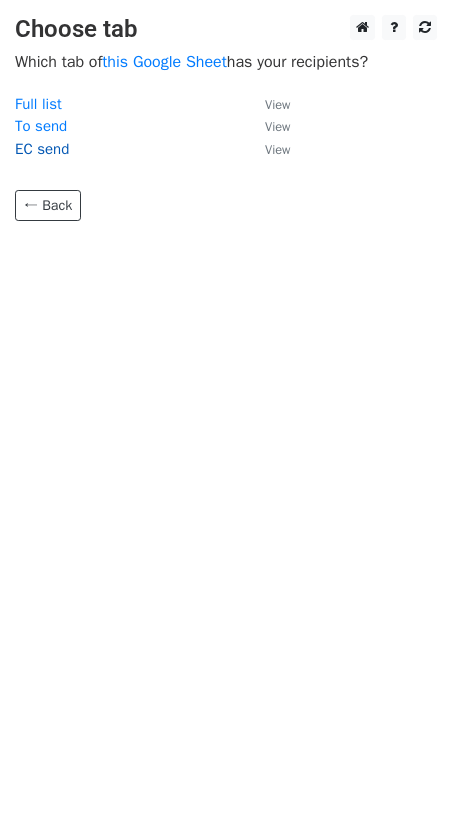 click on "EC send" at bounding box center (42, 149) 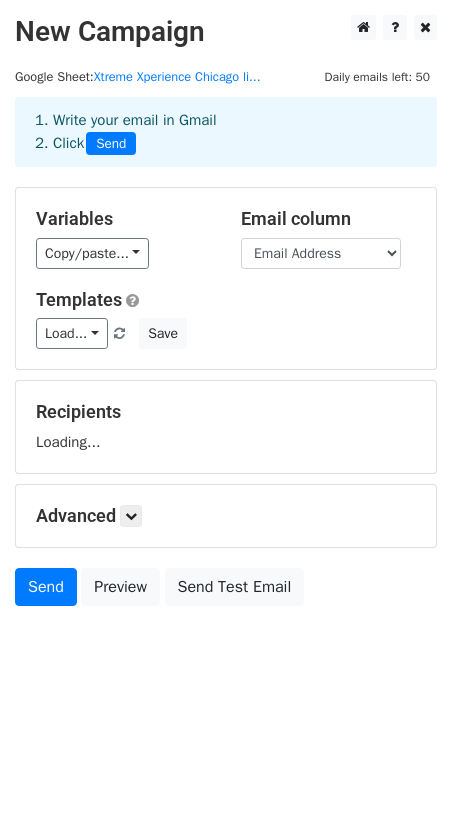 scroll, scrollTop: 0, scrollLeft: 0, axis: both 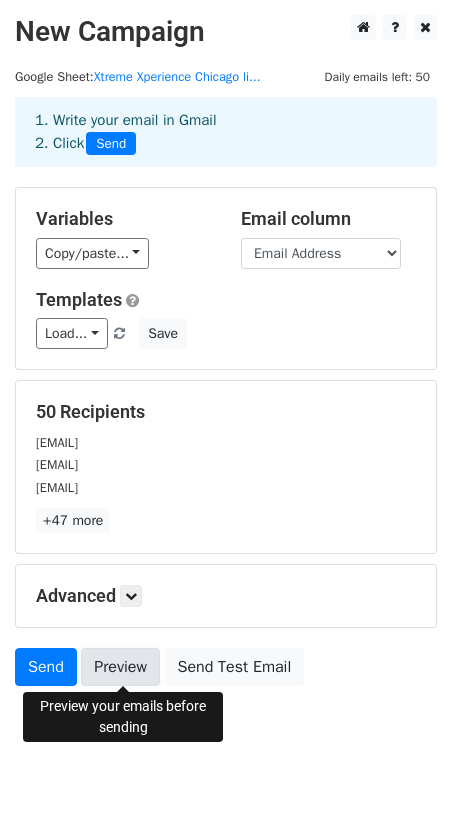 click on "Preview" at bounding box center (120, 667) 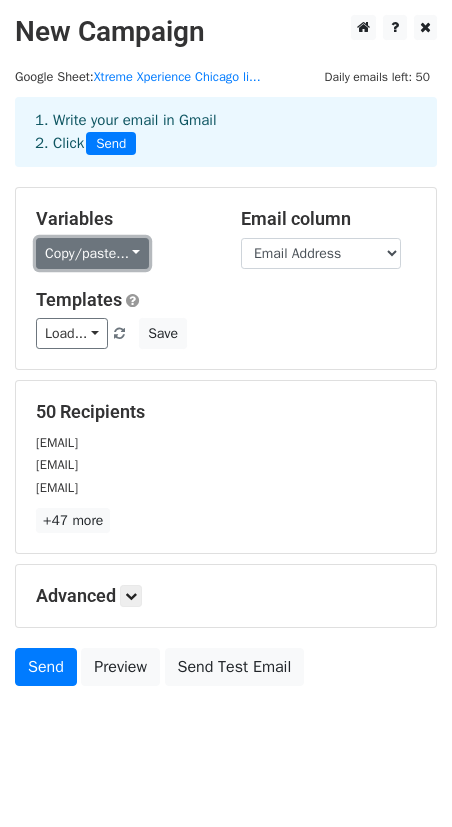 click on "Copy/paste..." at bounding box center (92, 253) 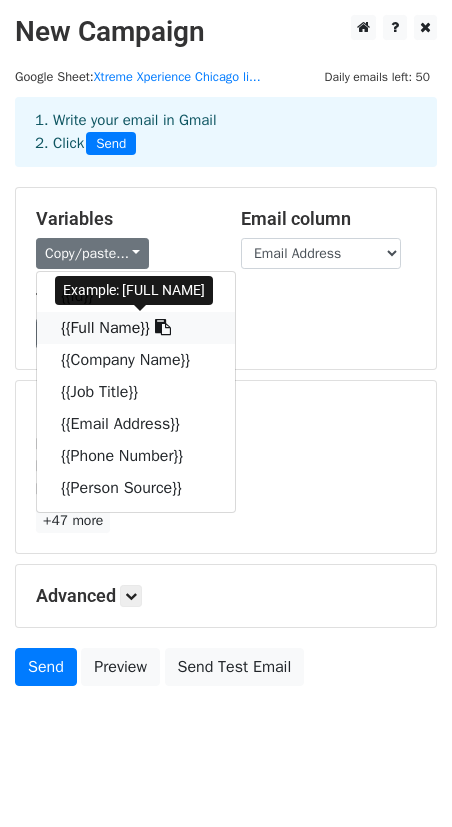 click on "{{Full Name}}" at bounding box center [136, 328] 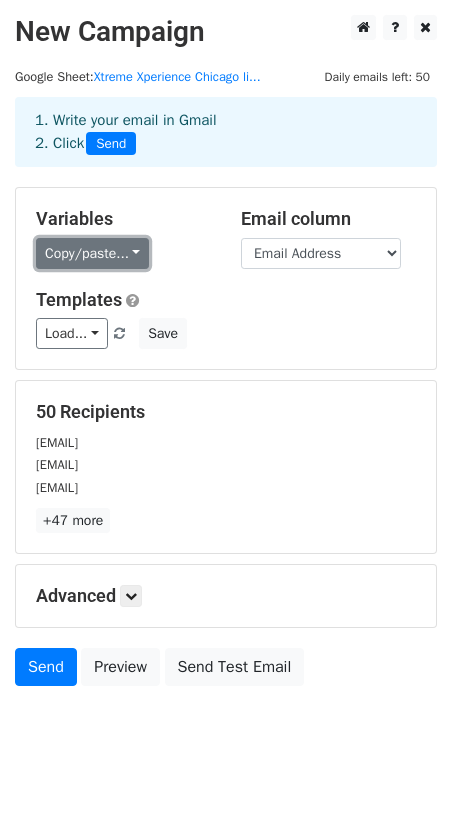 click on "Copy/paste..." at bounding box center [92, 253] 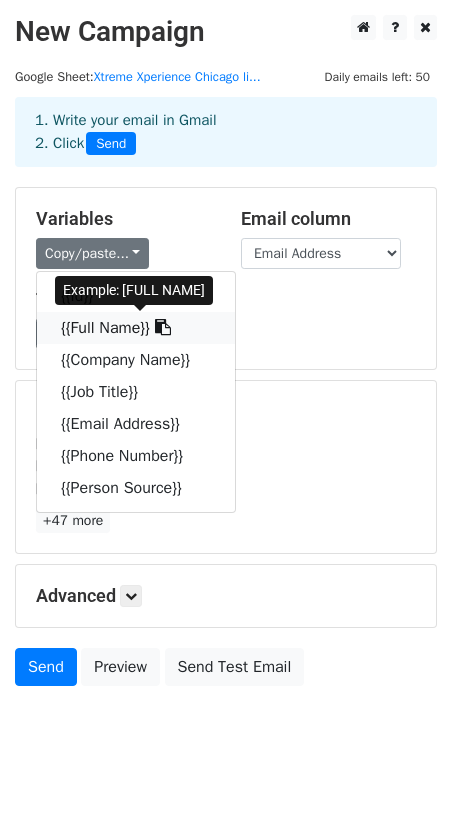 click at bounding box center [163, 327] 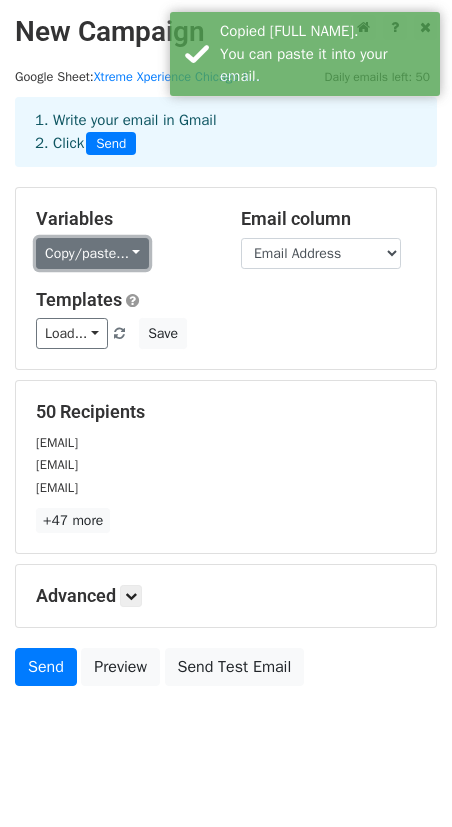 click on "Copy/paste..." at bounding box center (92, 253) 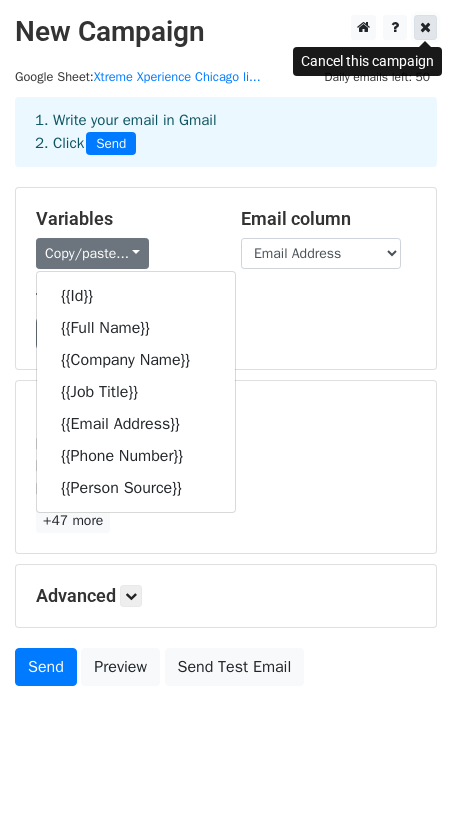 click at bounding box center (425, 27) 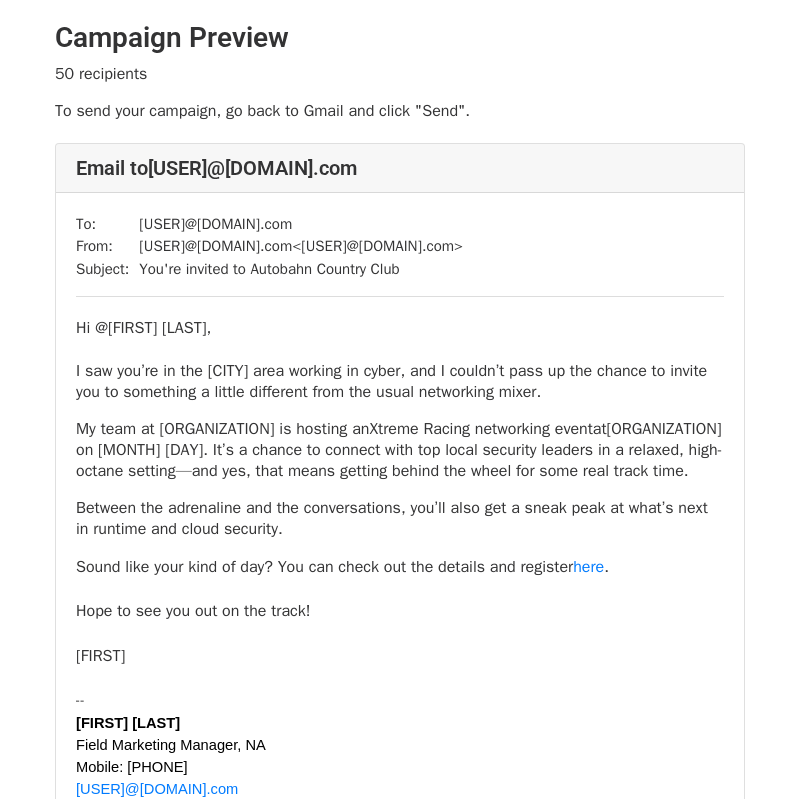 scroll, scrollTop: 0, scrollLeft: 0, axis: both 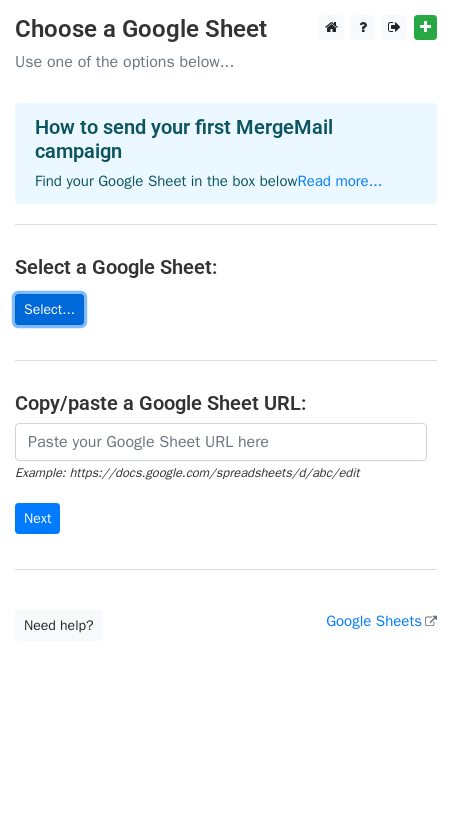 click on "Select..." at bounding box center (49, 309) 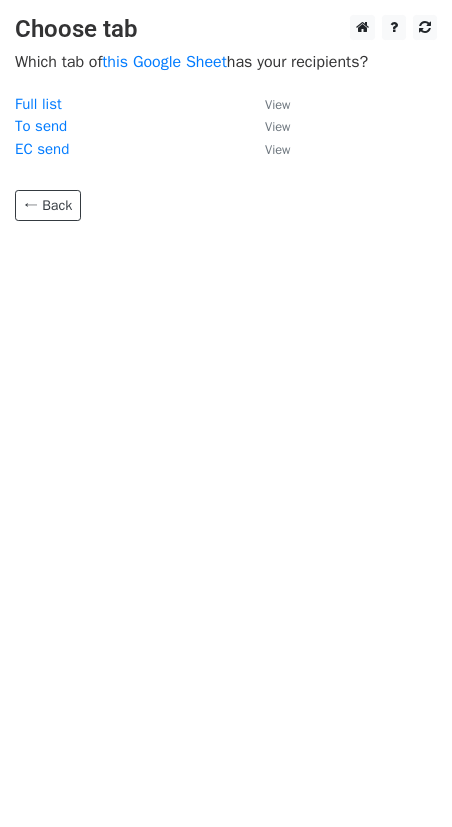scroll, scrollTop: 0, scrollLeft: 0, axis: both 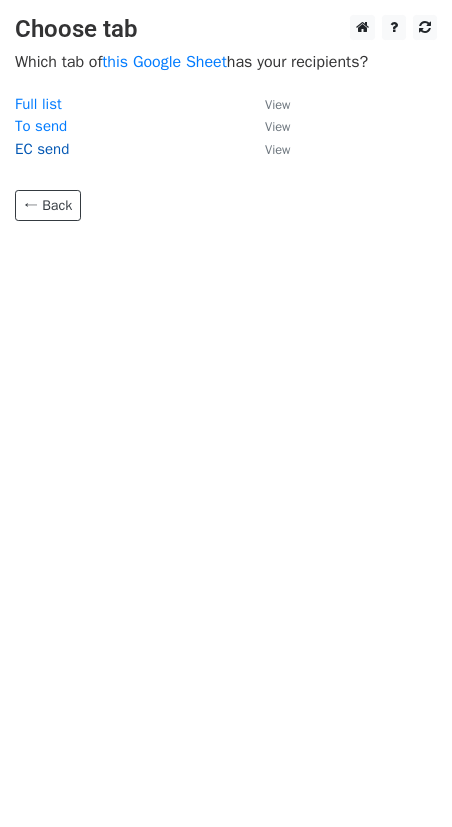 click on "EC send" at bounding box center (42, 149) 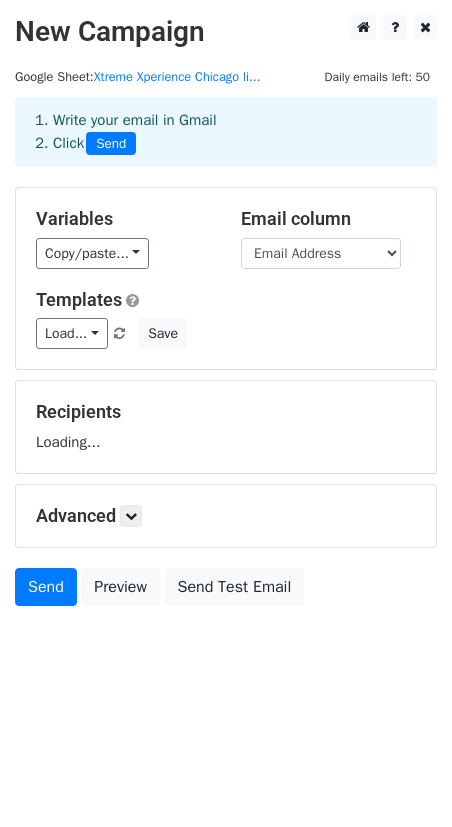 scroll, scrollTop: 0, scrollLeft: 0, axis: both 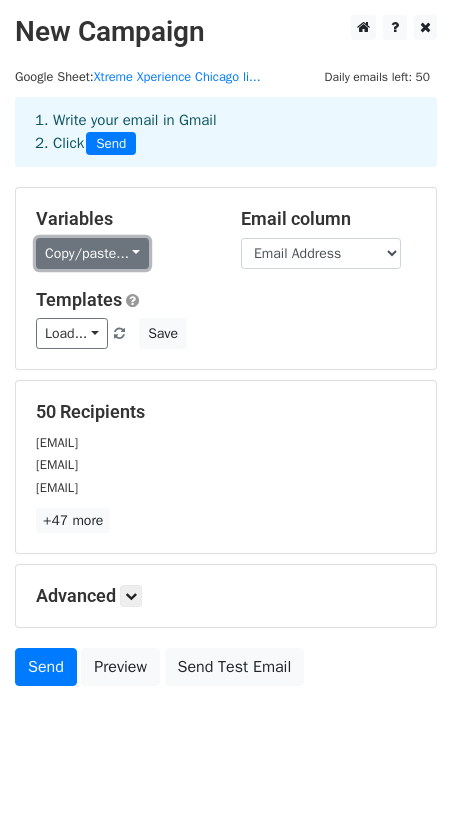 click on "Copy/paste..." at bounding box center (92, 253) 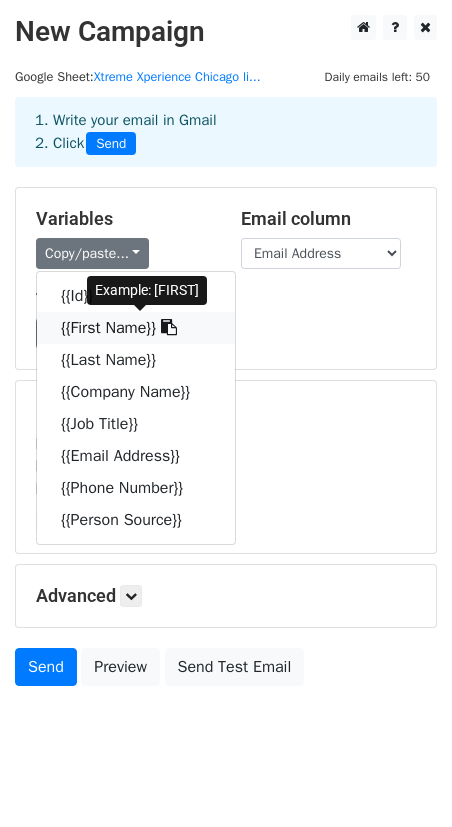click at bounding box center [169, 327] 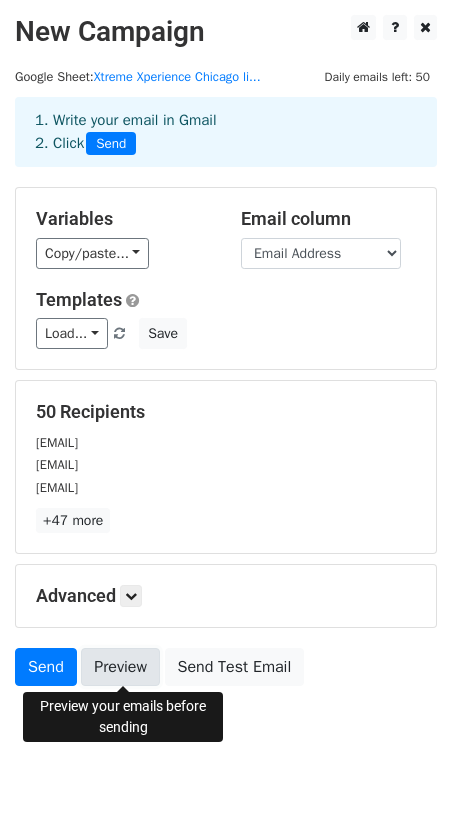 drag, startPoint x: 131, startPoint y: 669, endPoint x: 120, endPoint y: 663, distance: 12.529964 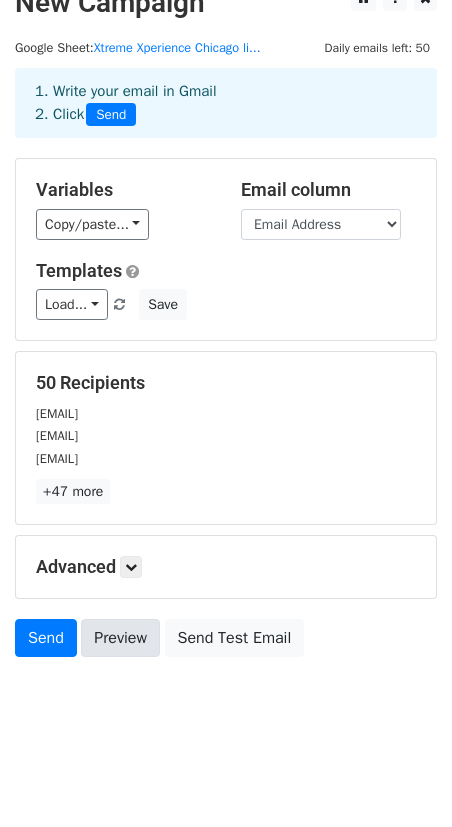 scroll, scrollTop: 25, scrollLeft: 0, axis: vertical 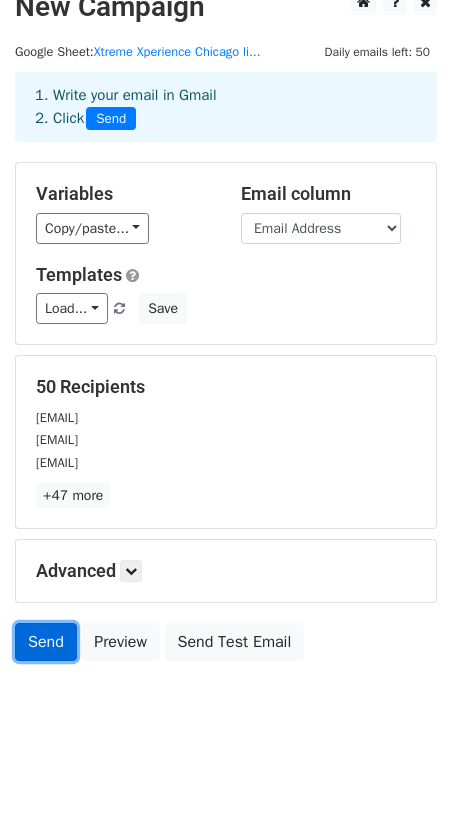 click on "Send" at bounding box center (46, 642) 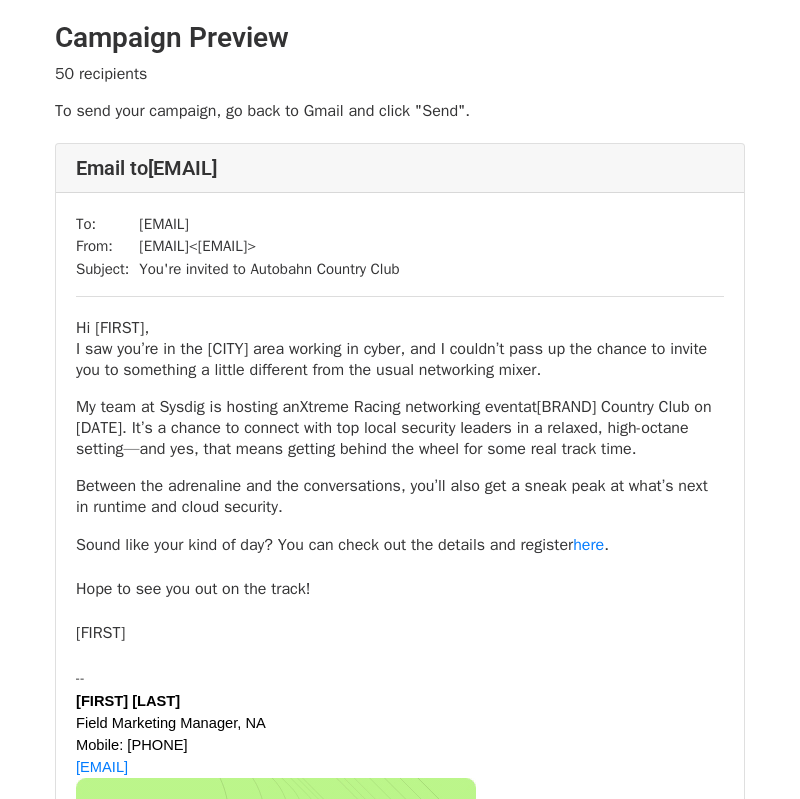 scroll, scrollTop: 0, scrollLeft: 0, axis: both 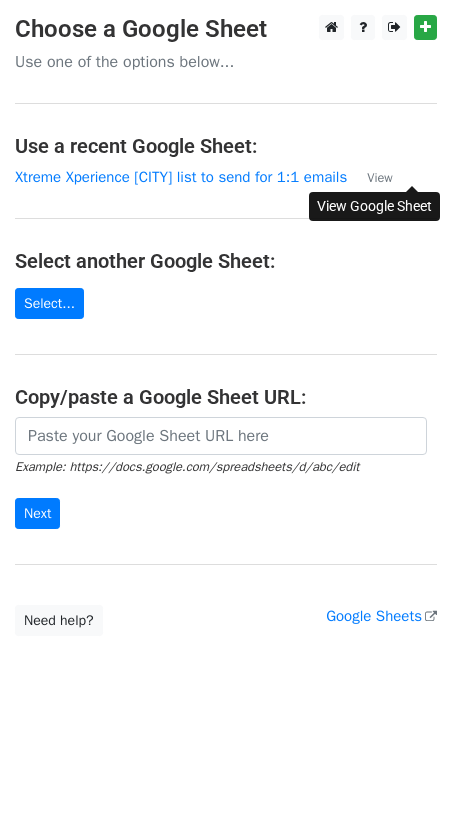 click on "View" at bounding box center (379, 178) 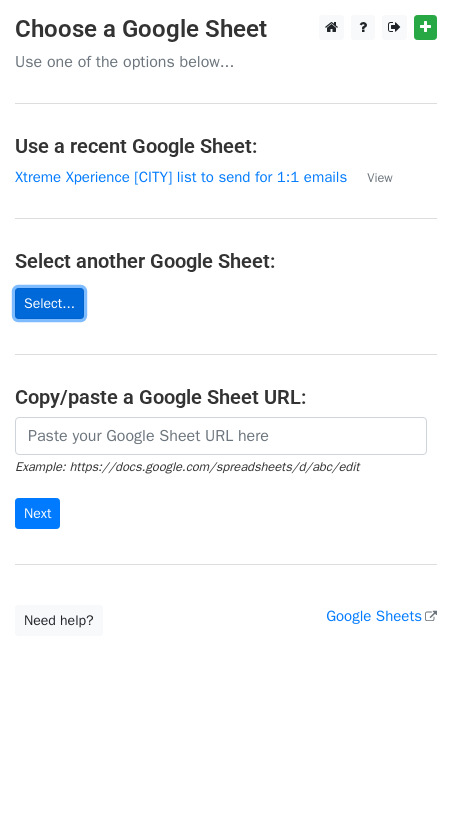 click on "Select..." at bounding box center (49, 303) 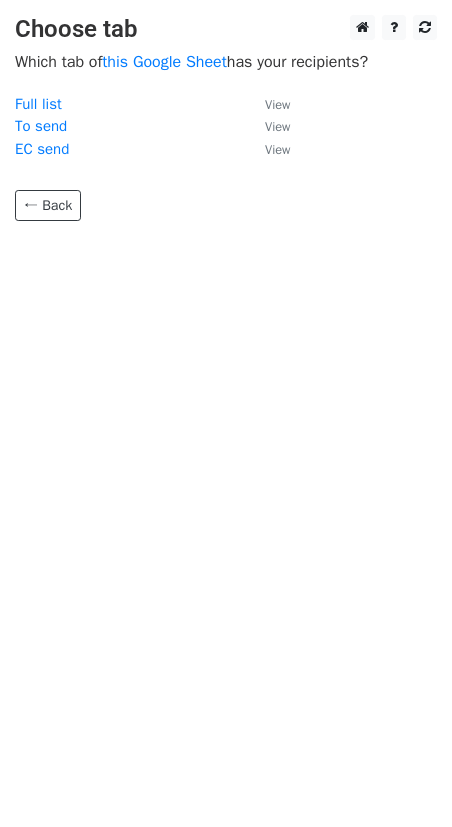 scroll, scrollTop: 0, scrollLeft: 0, axis: both 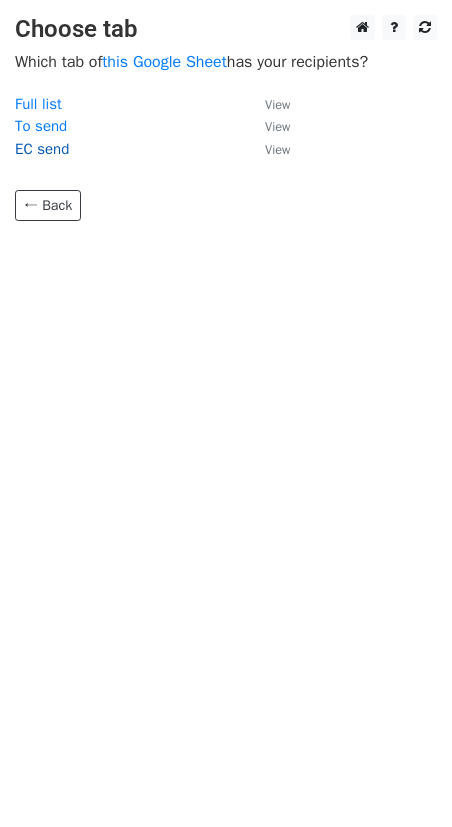 click on "EC send" at bounding box center [42, 149] 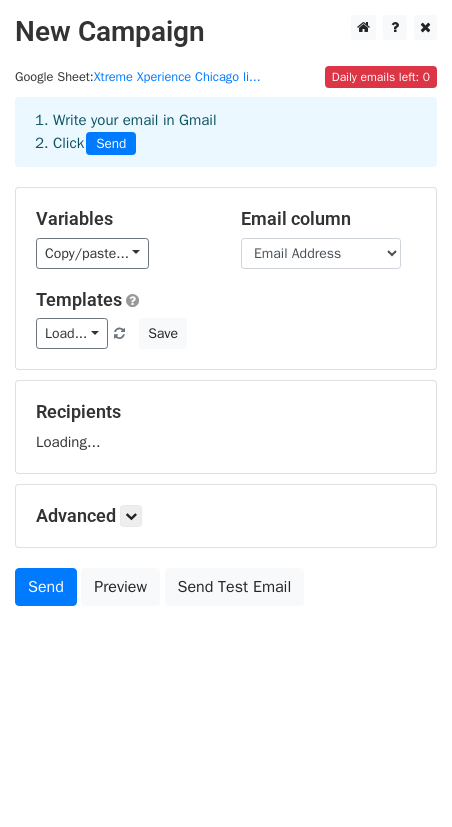 scroll, scrollTop: 0, scrollLeft: 0, axis: both 